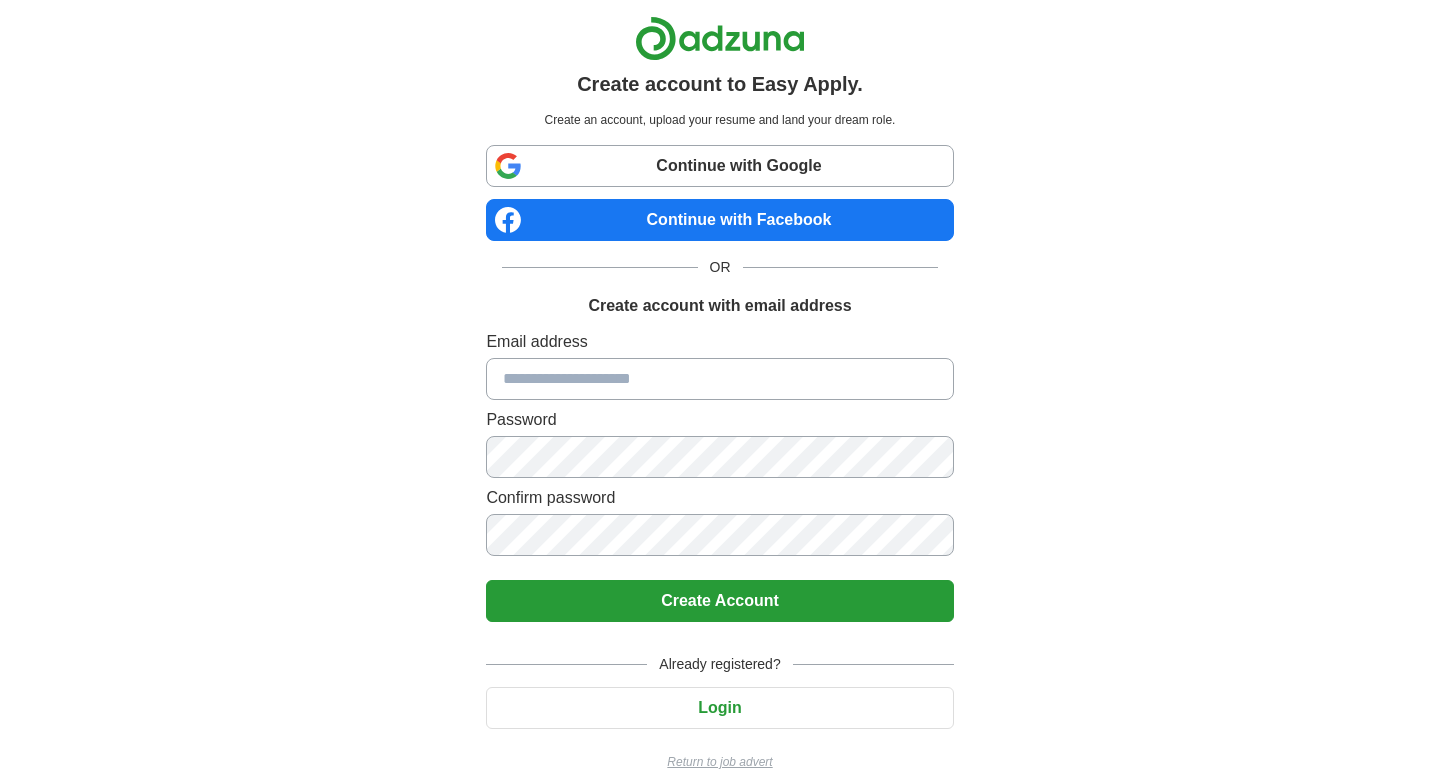 scroll, scrollTop: 0, scrollLeft: 0, axis: both 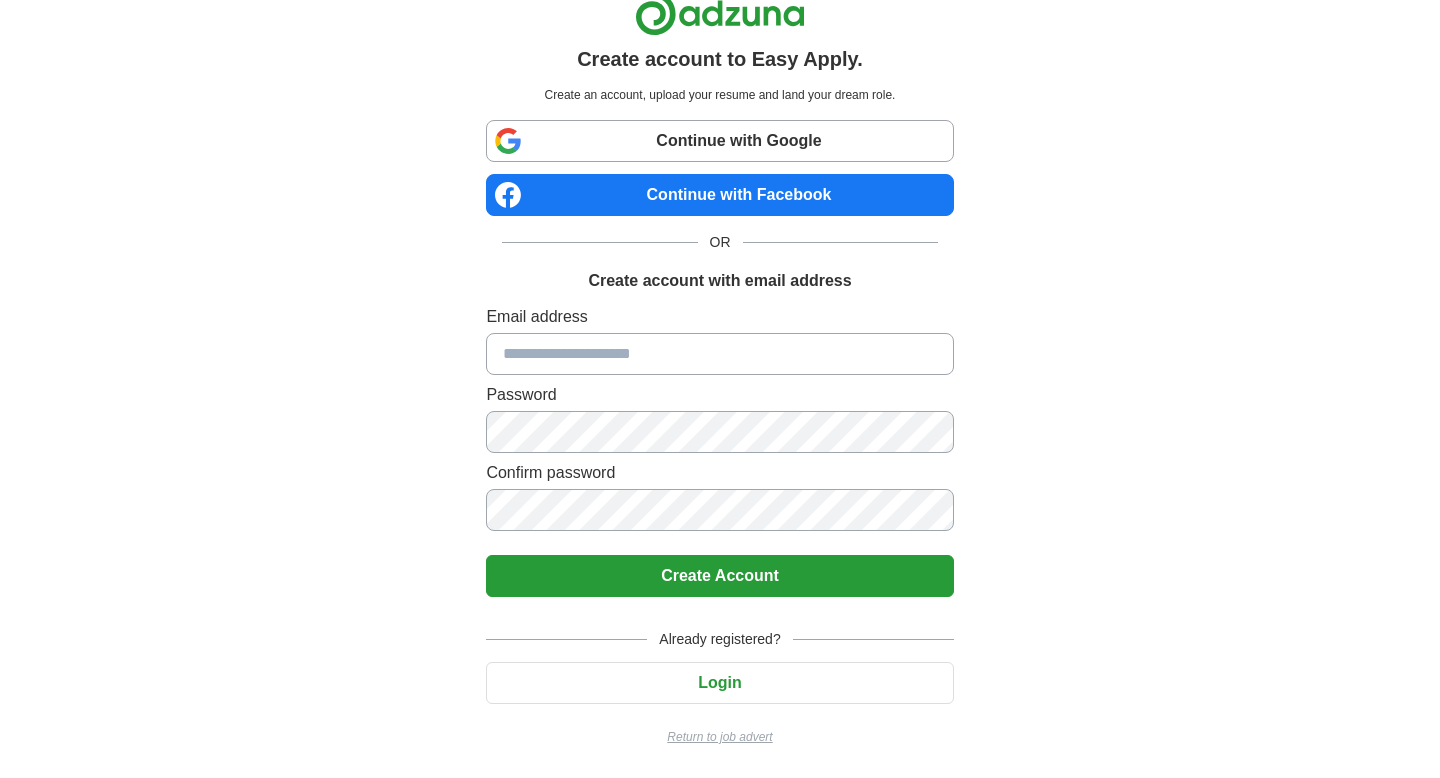 click at bounding box center [719, 354] 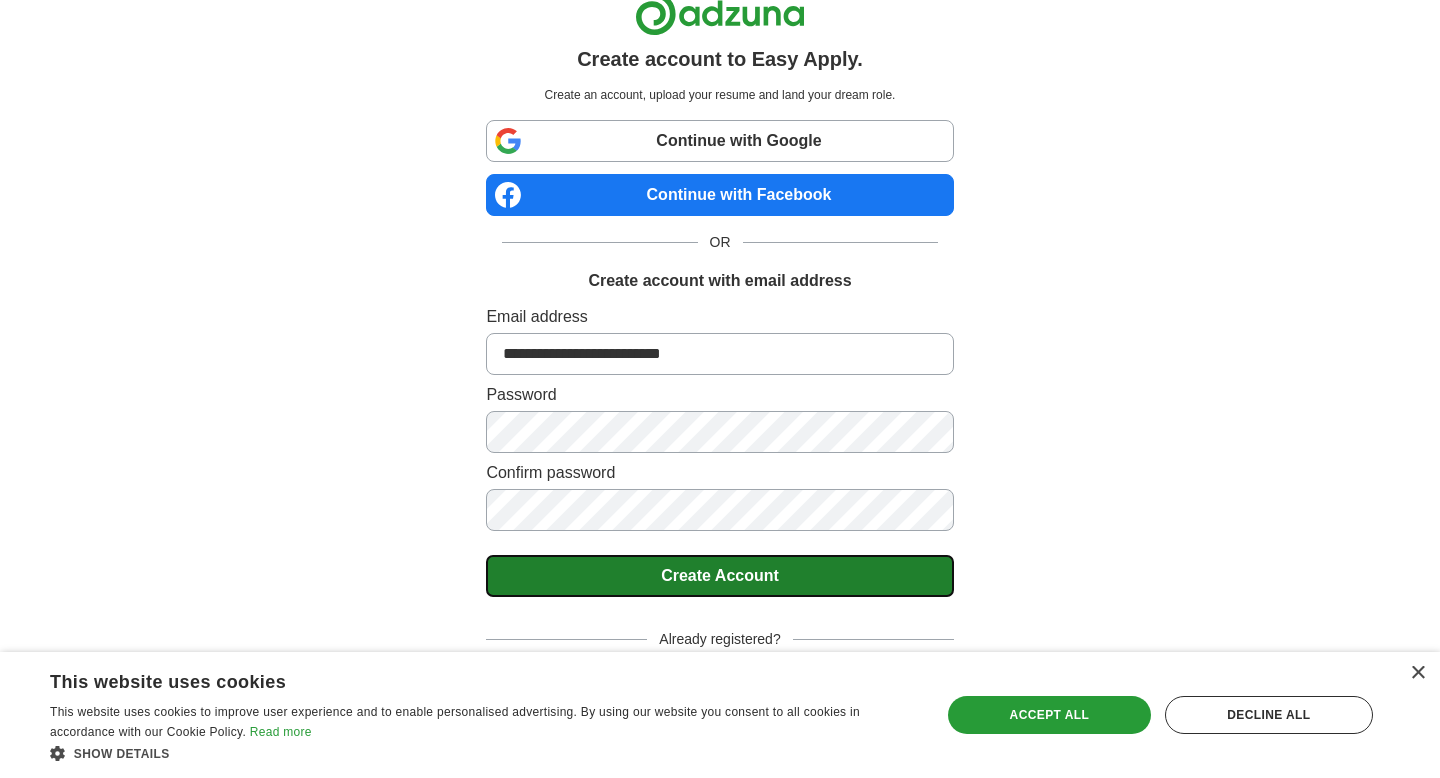 click on "Create Account" at bounding box center (719, 576) 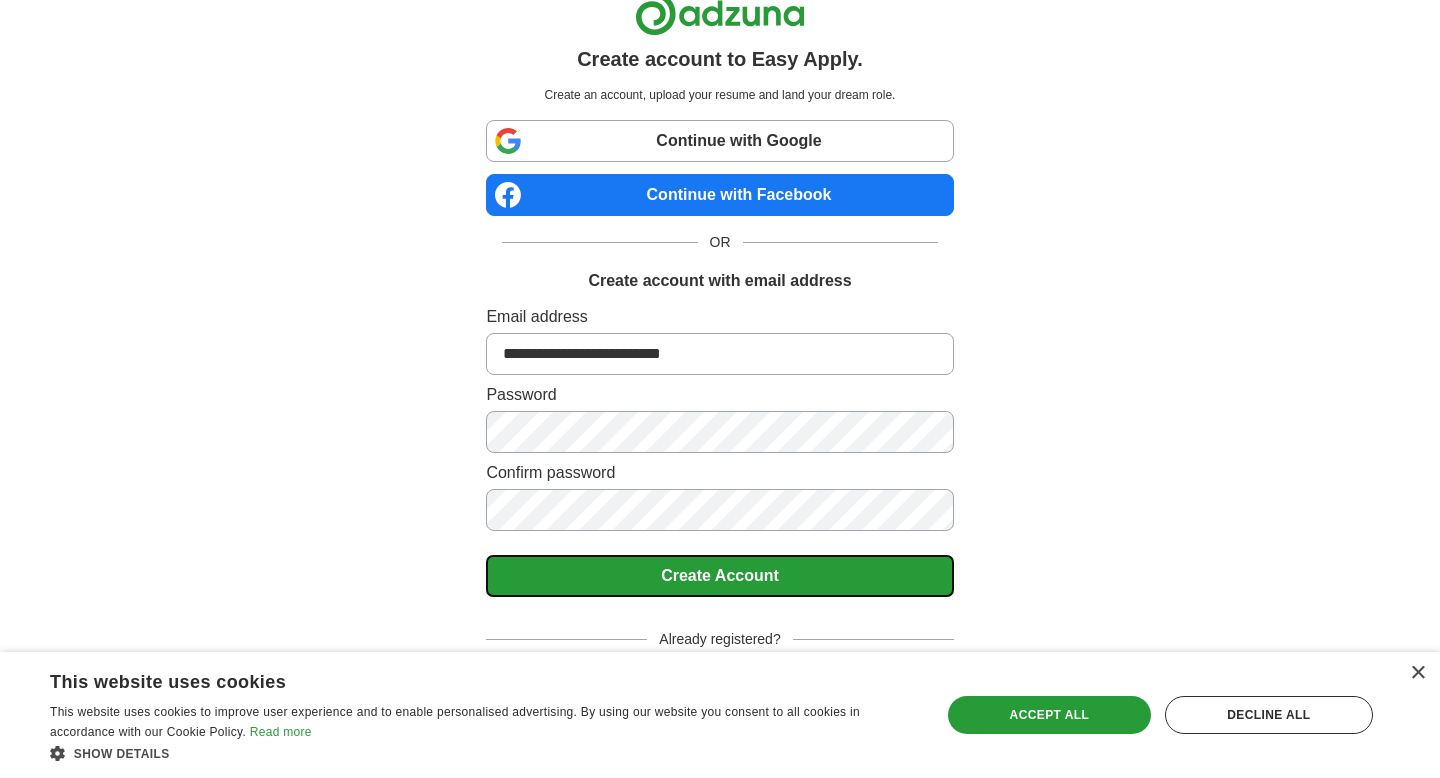 scroll, scrollTop: 49, scrollLeft: 0, axis: vertical 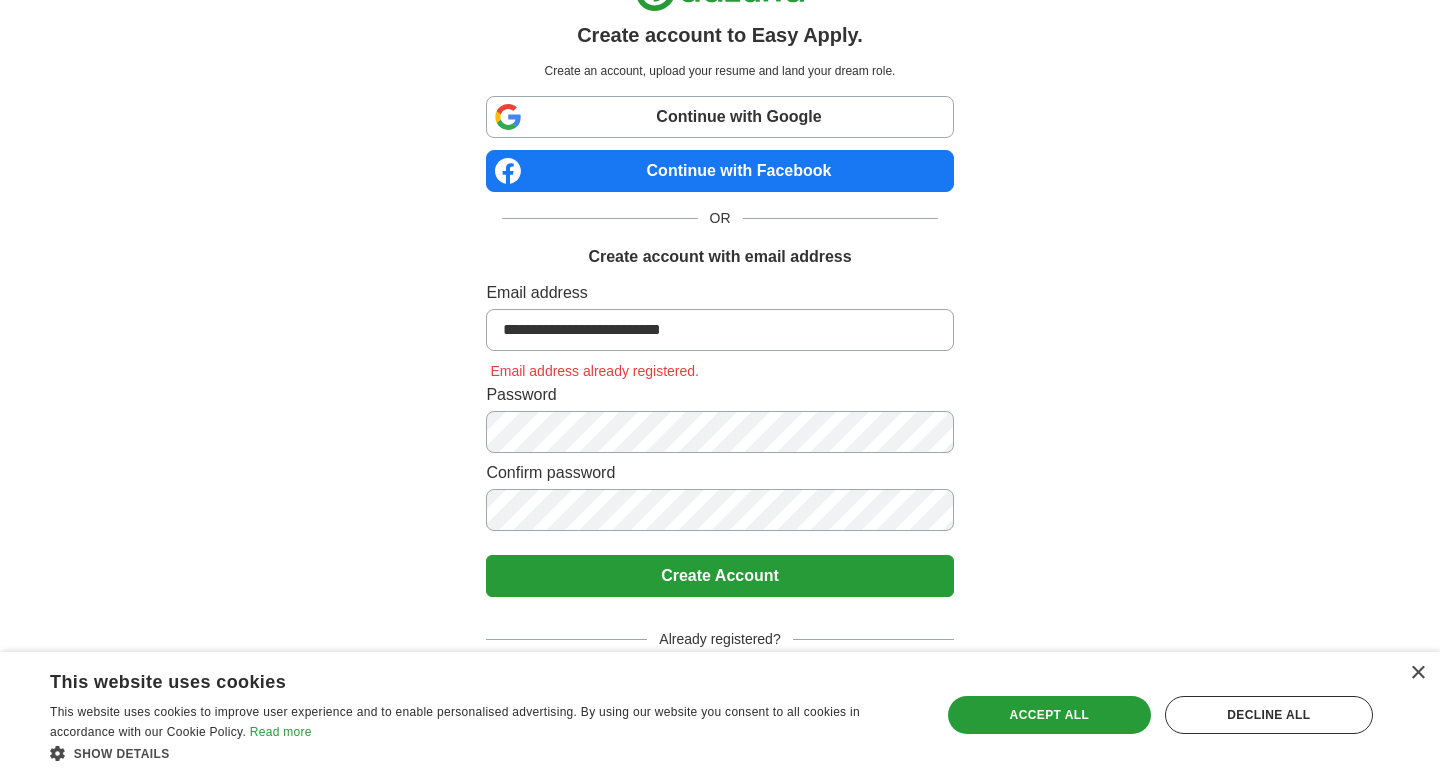 click on "Already registered?" at bounding box center (719, 639) 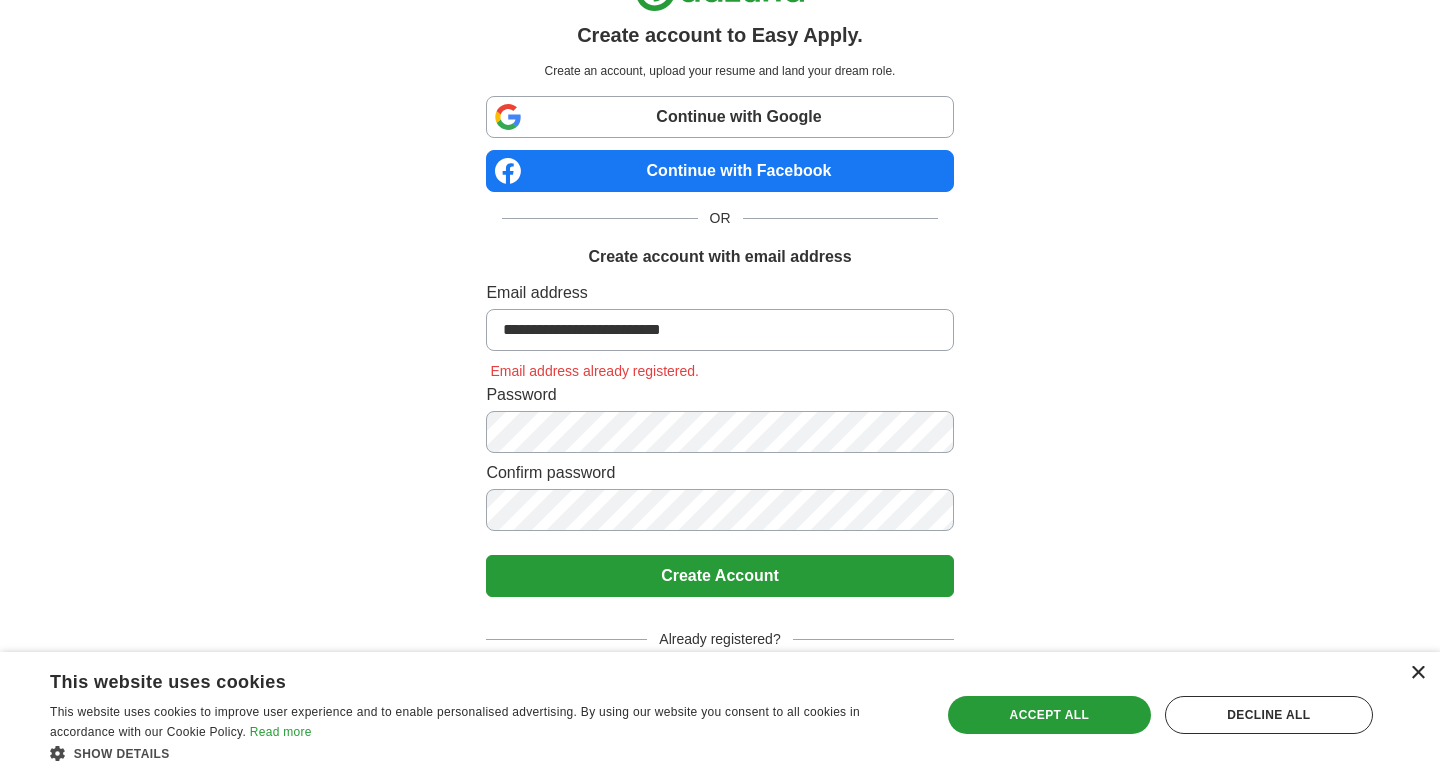 click on "×" at bounding box center (1417, 673) 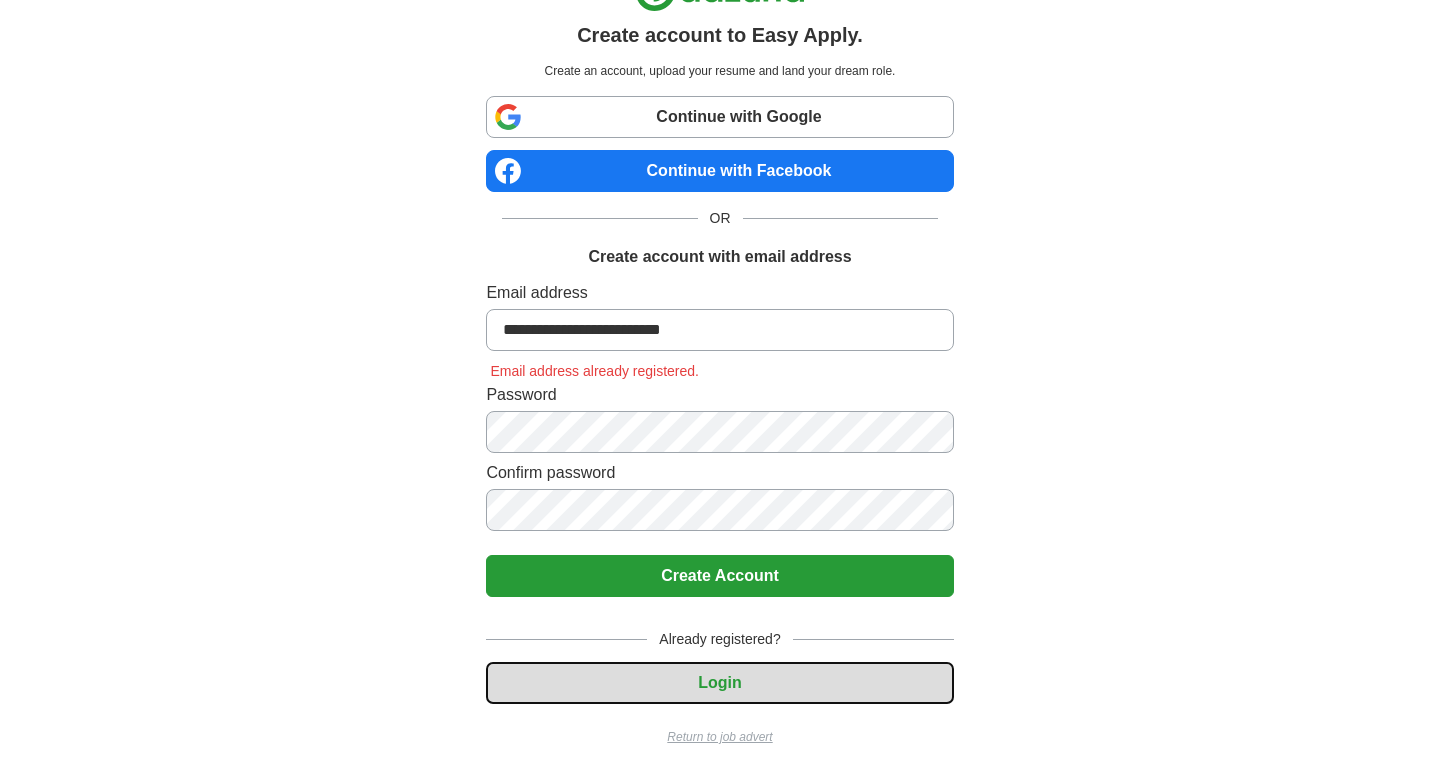 click on "Login" at bounding box center (719, 683) 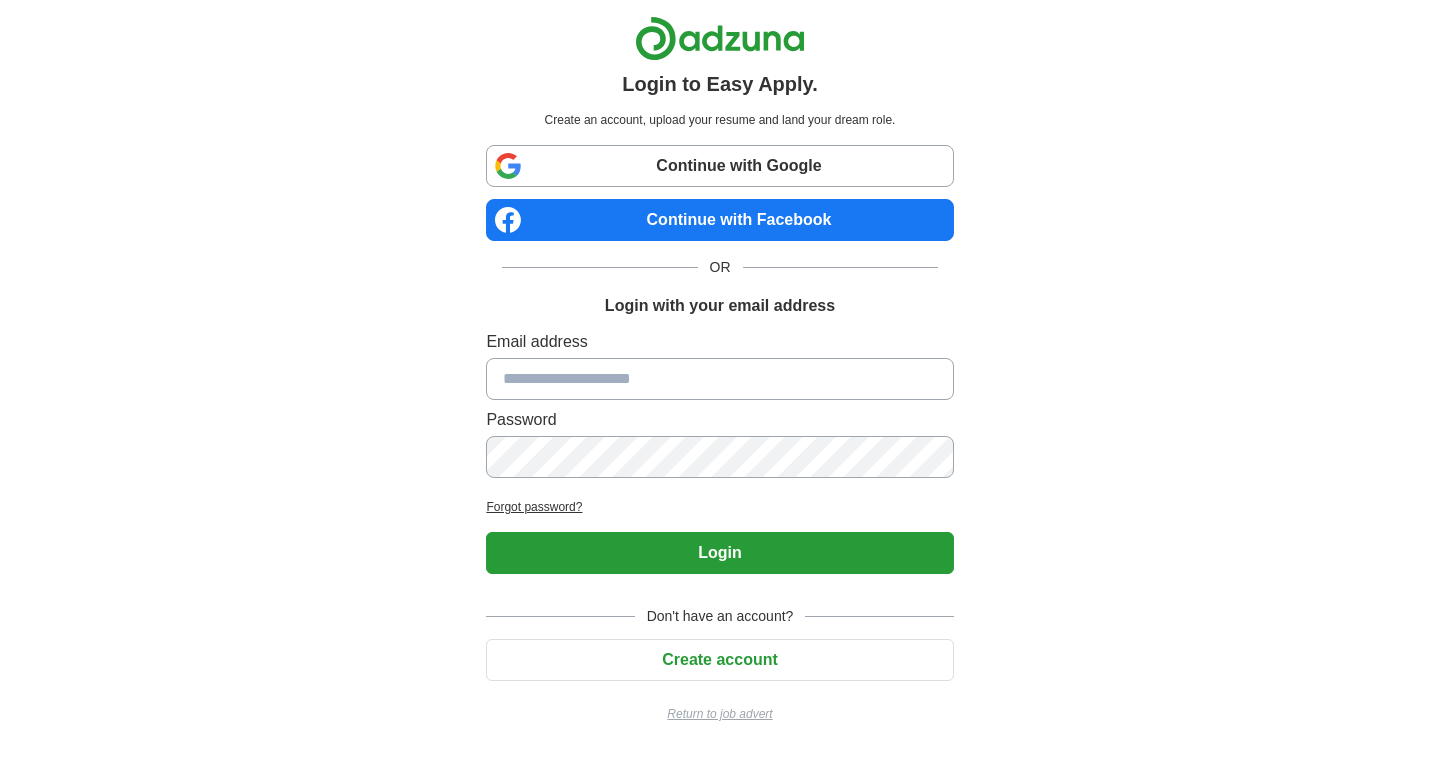 scroll, scrollTop: 0, scrollLeft: 0, axis: both 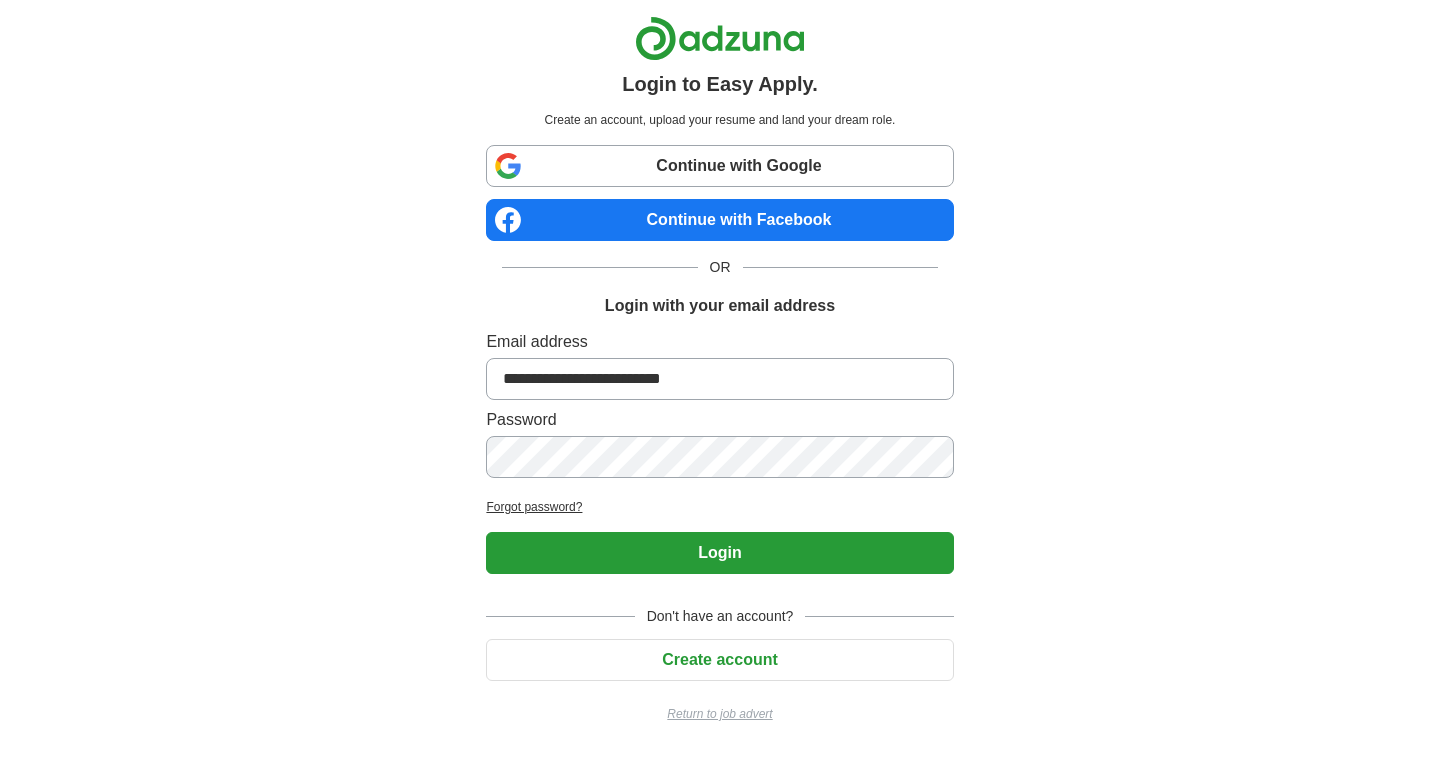 click on "Email address [EMAIL] Password" at bounding box center [719, 408] 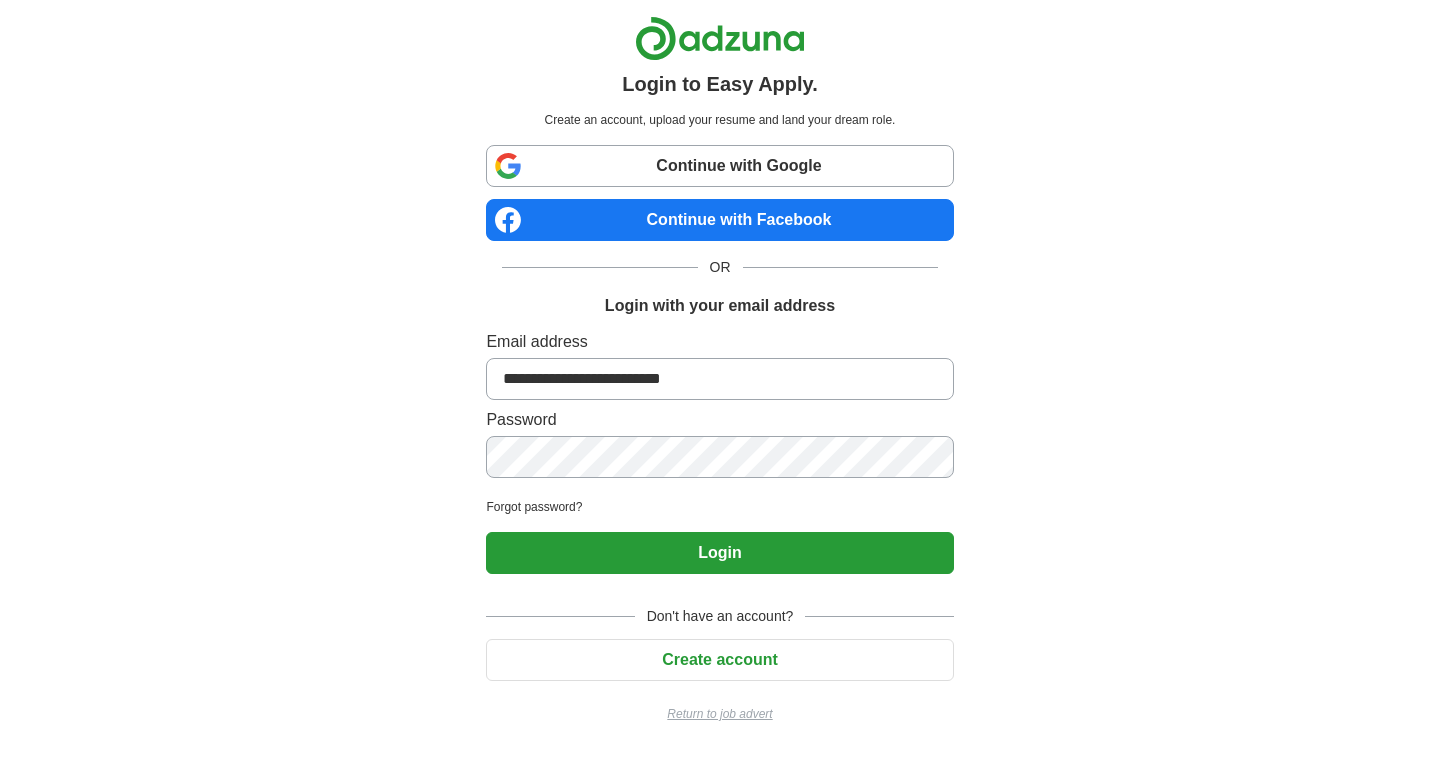 click on "Forgot password?" at bounding box center (719, 507) 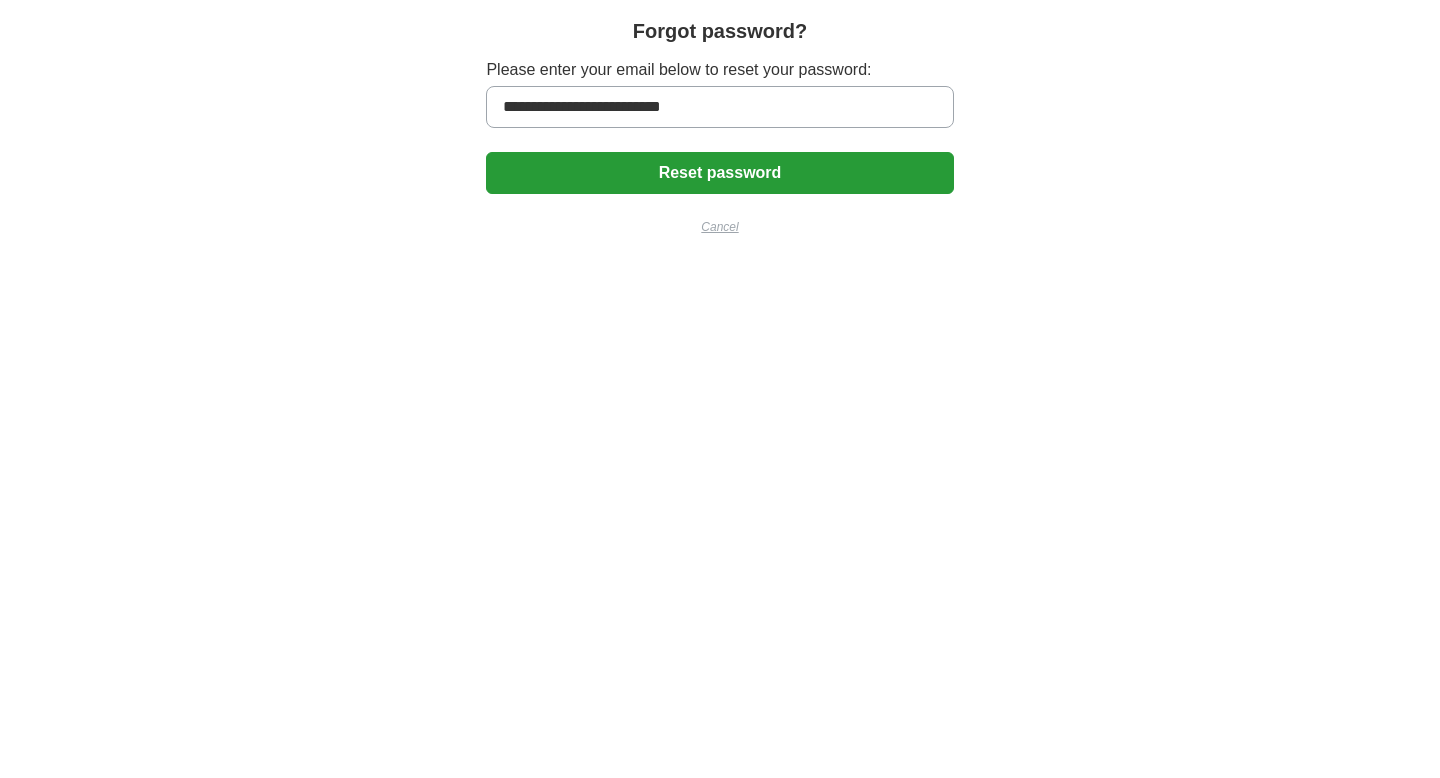 click on "Forgot password? Please enter your [EMAIL] below to reset your password: [EMAIL] Reset password Cancel
×
This website uses cookies
This website uses cookies to improve user experience and to enable personalised advertising. By using our website you consent to all cookies in accordance with our Cookie Policy.
Read more
Show details
Hide details
Save & Close
Accept all
Decline all" at bounding box center [720, 126] 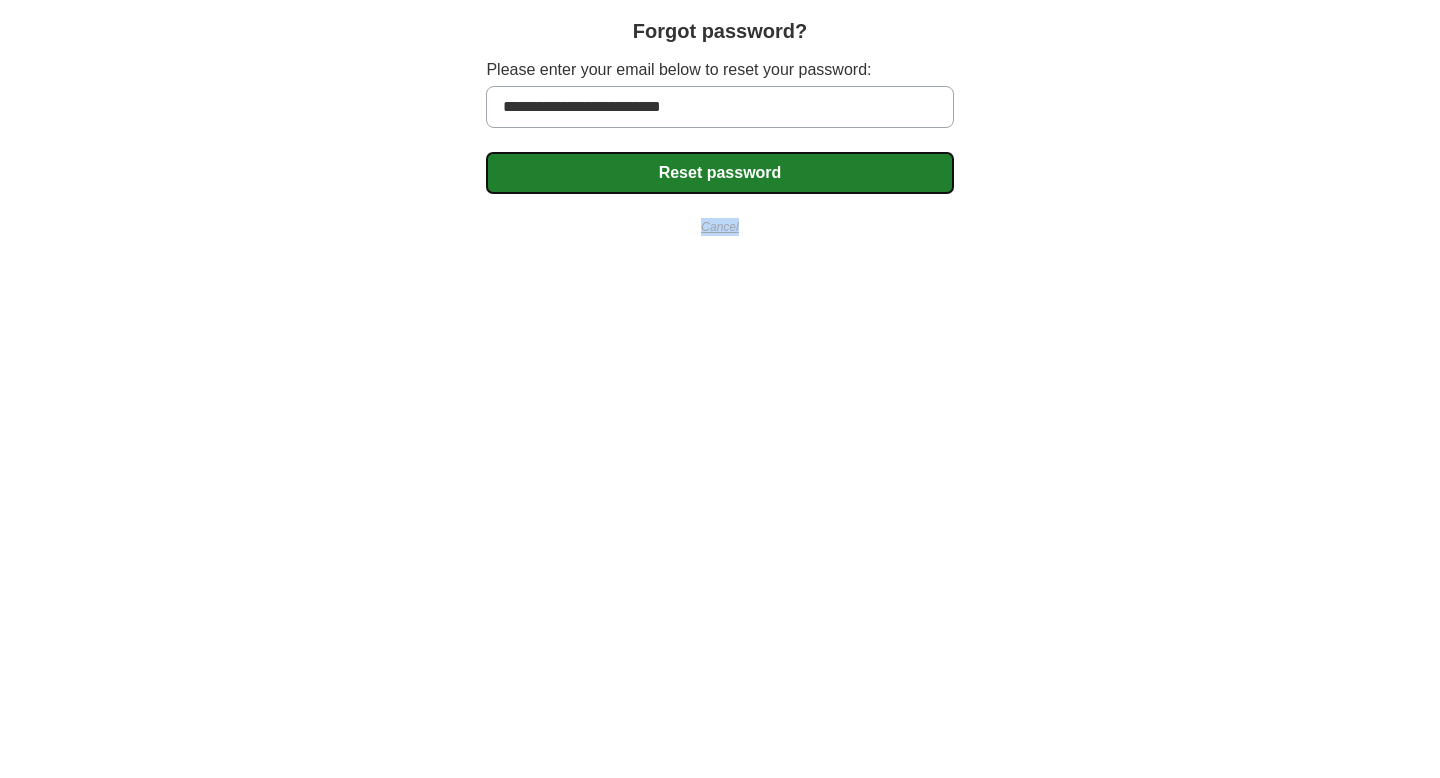 click on "Reset password" at bounding box center (719, 173) 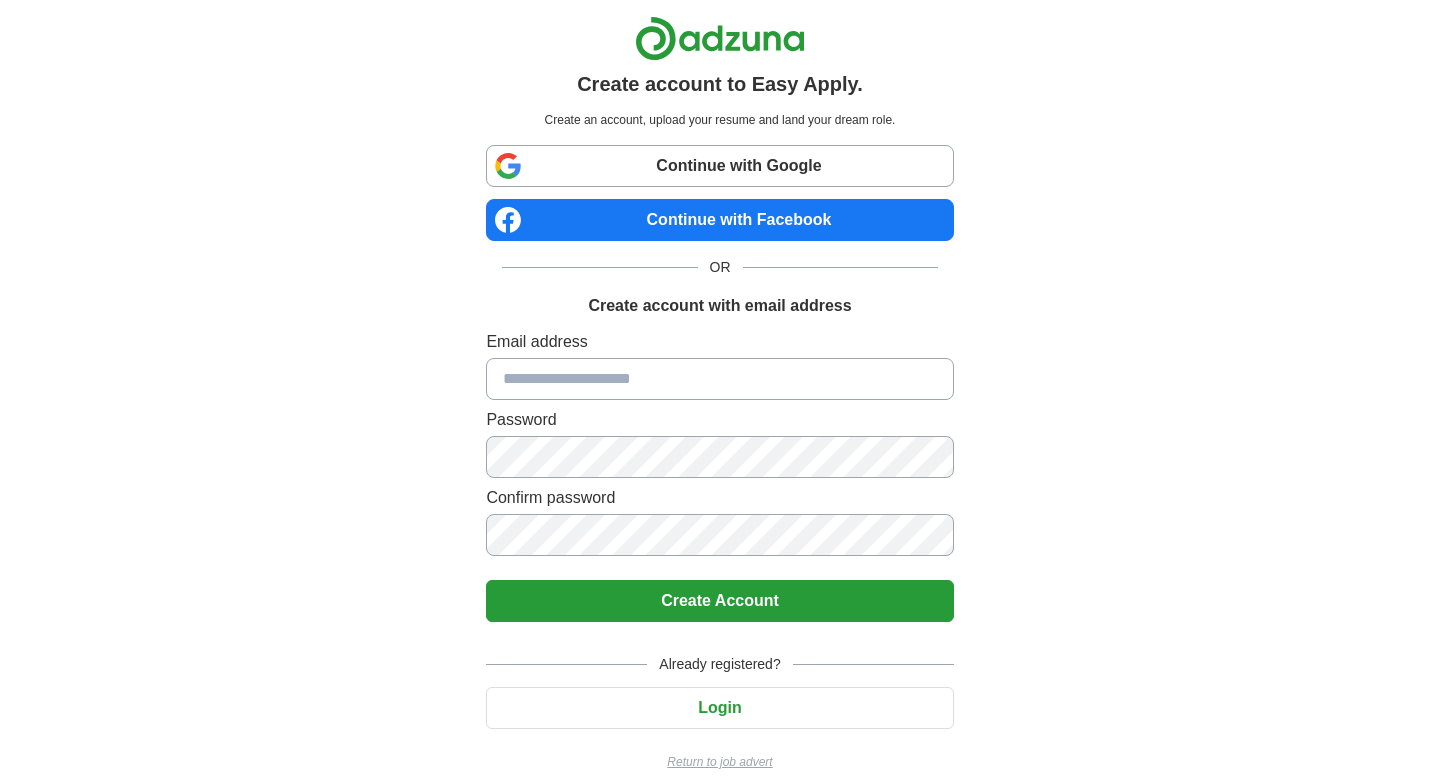 scroll, scrollTop: 0, scrollLeft: 0, axis: both 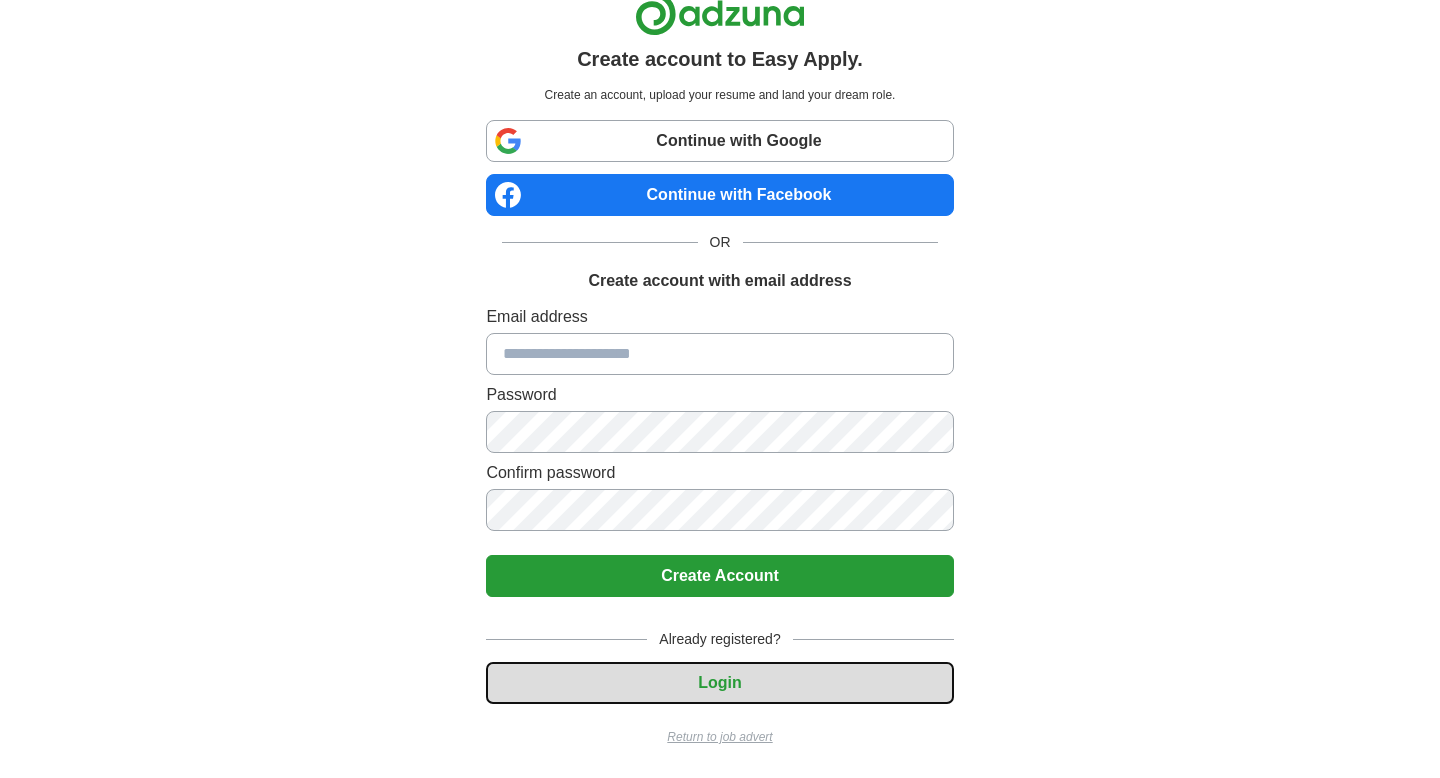 click on "Login" at bounding box center [719, 683] 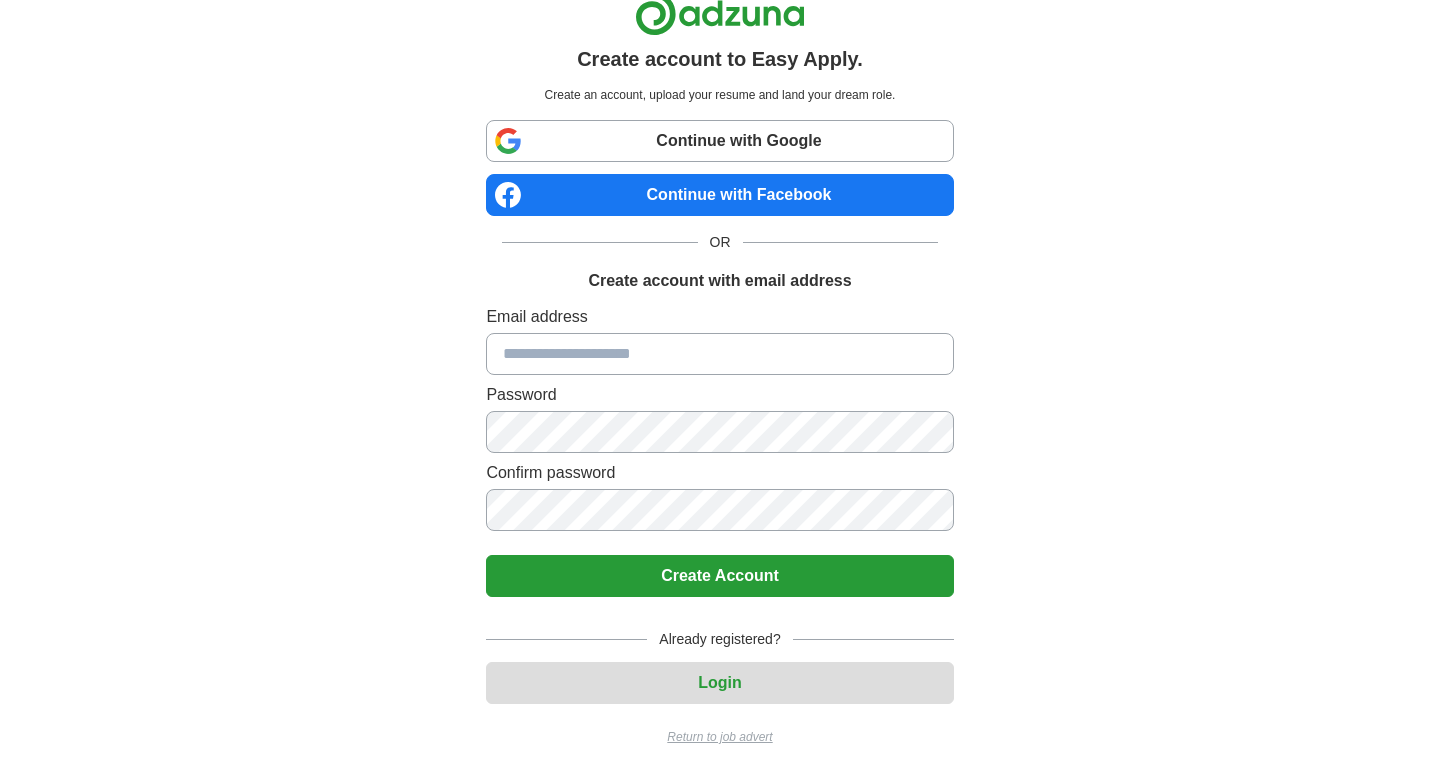 scroll, scrollTop: 0, scrollLeft: 0, axis: both 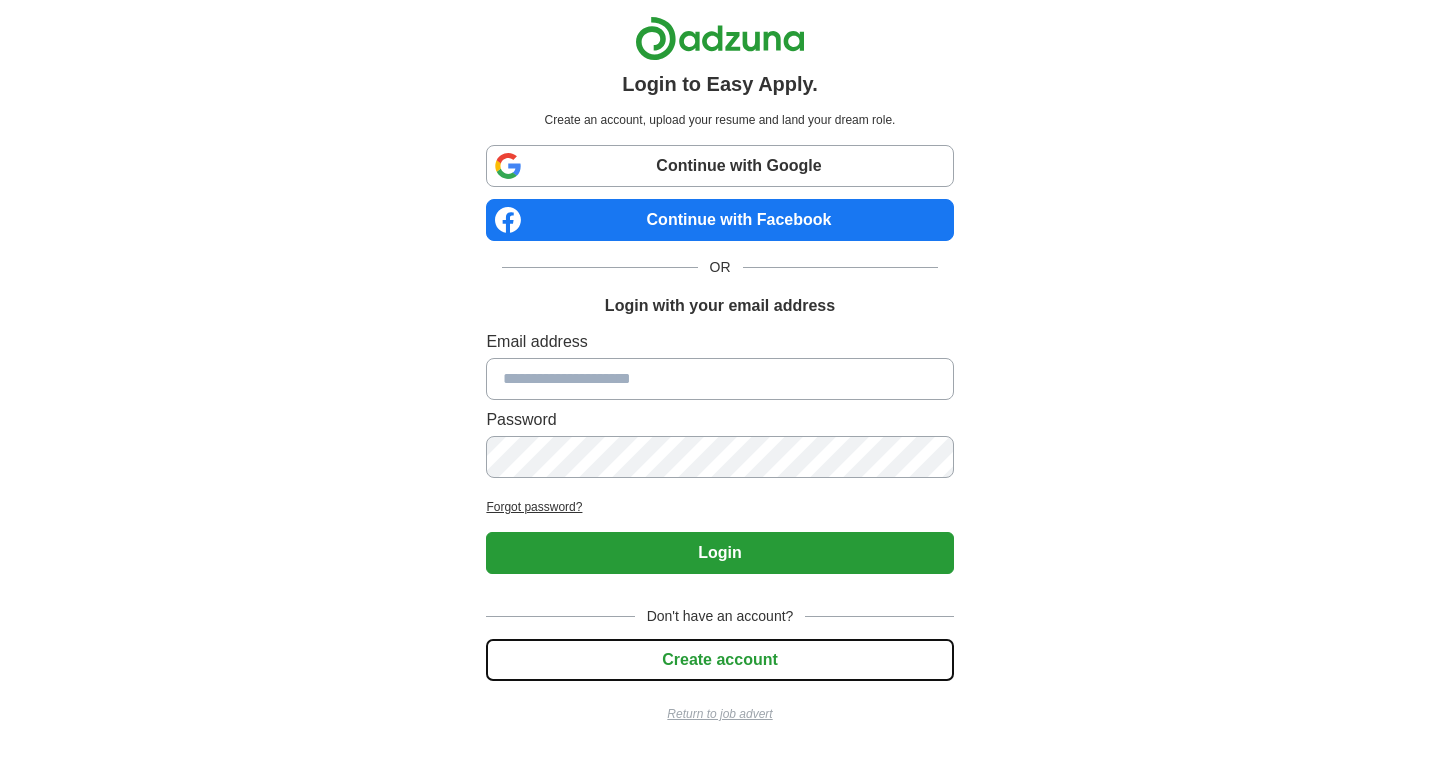 click on "Create account" at bounding box center [719, 660] 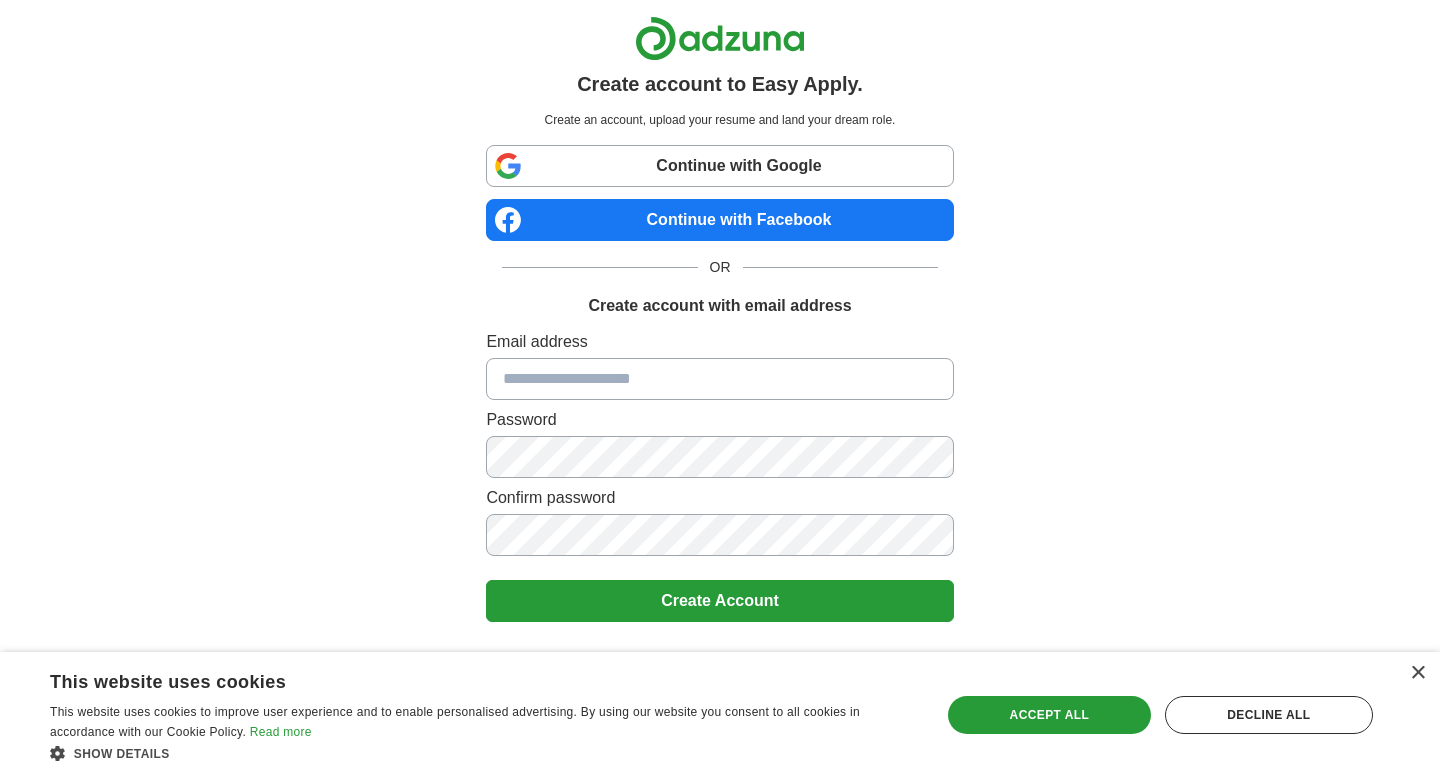scroll, scrollTop: 25, scrollLeft: 0, axis: vertical 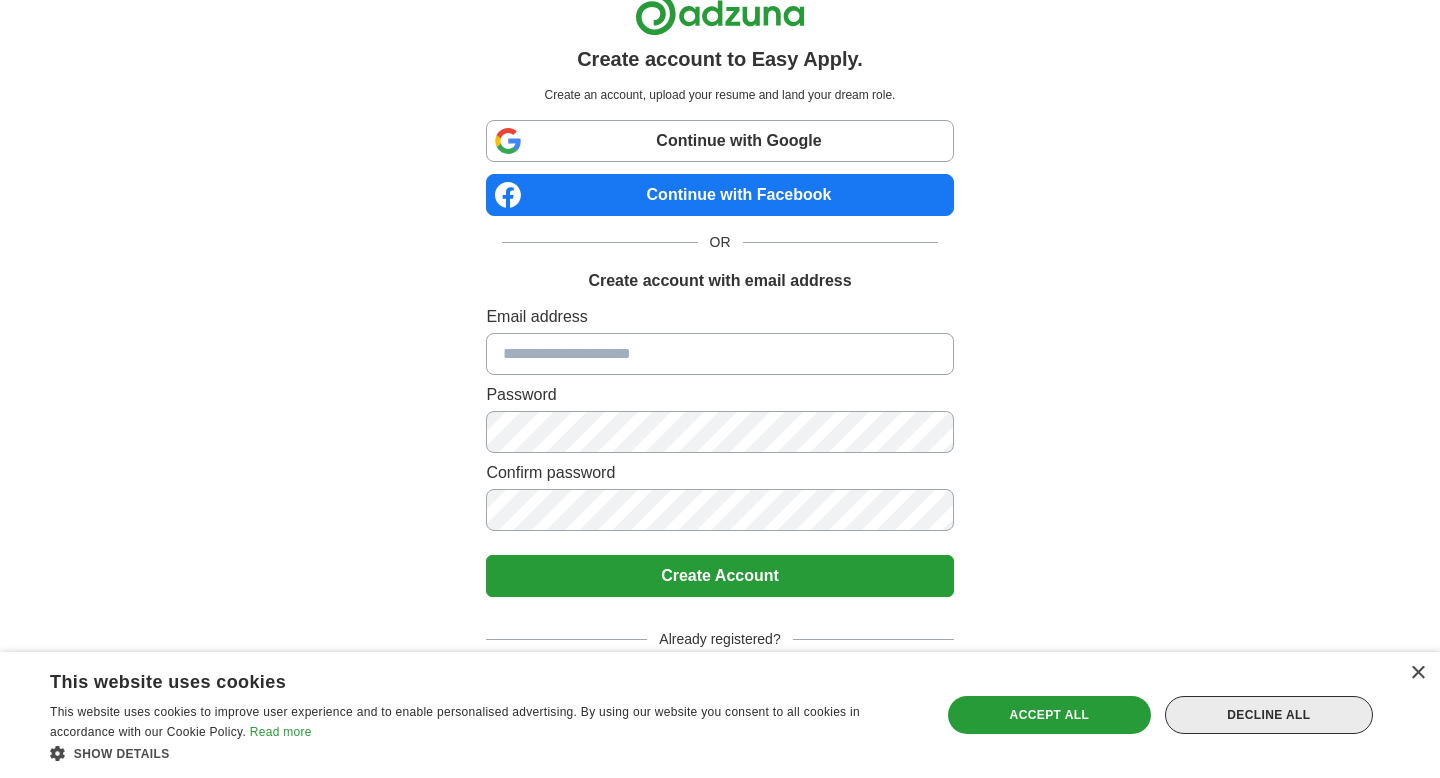 click on "Decline all" at bounding box center (1269, 715) 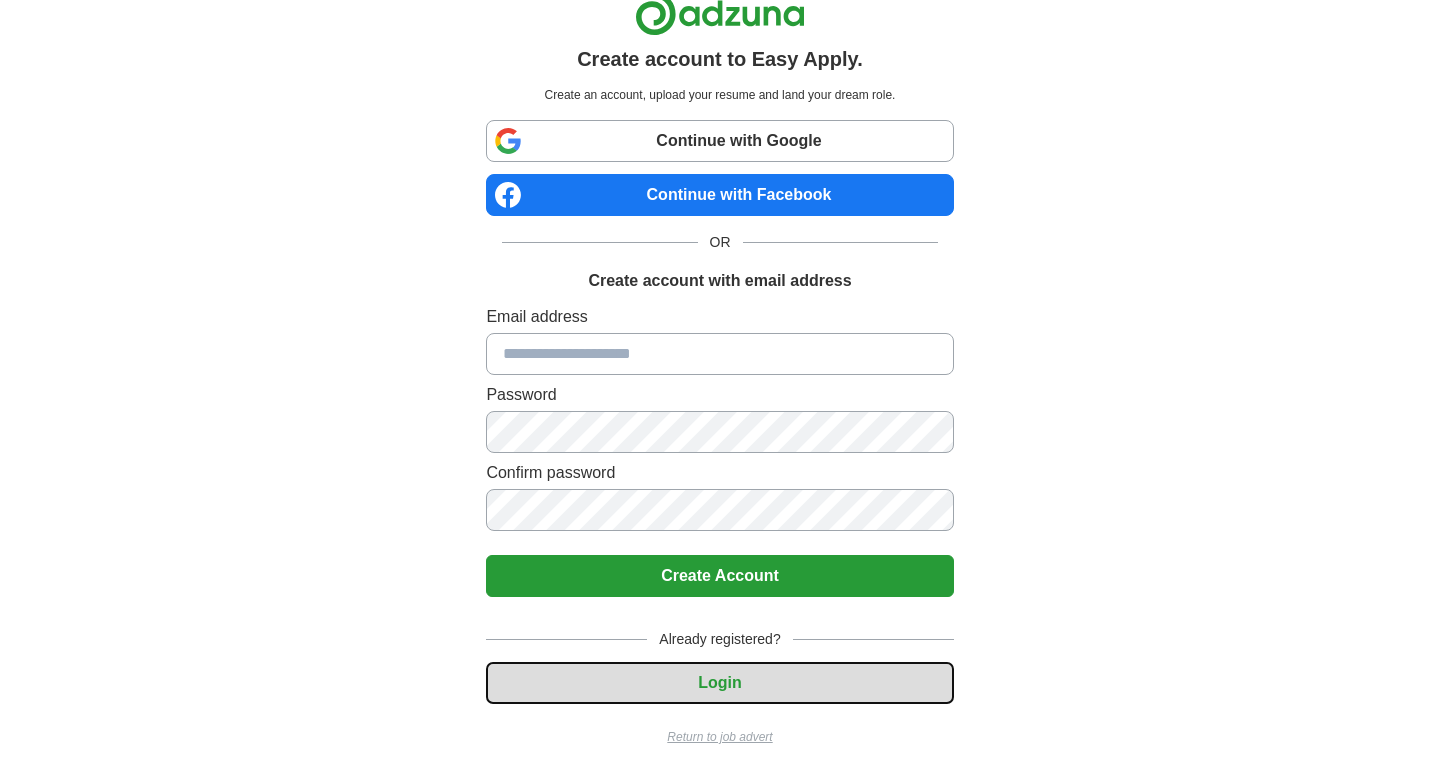 click on "Login" at bounding box center [719, 683] 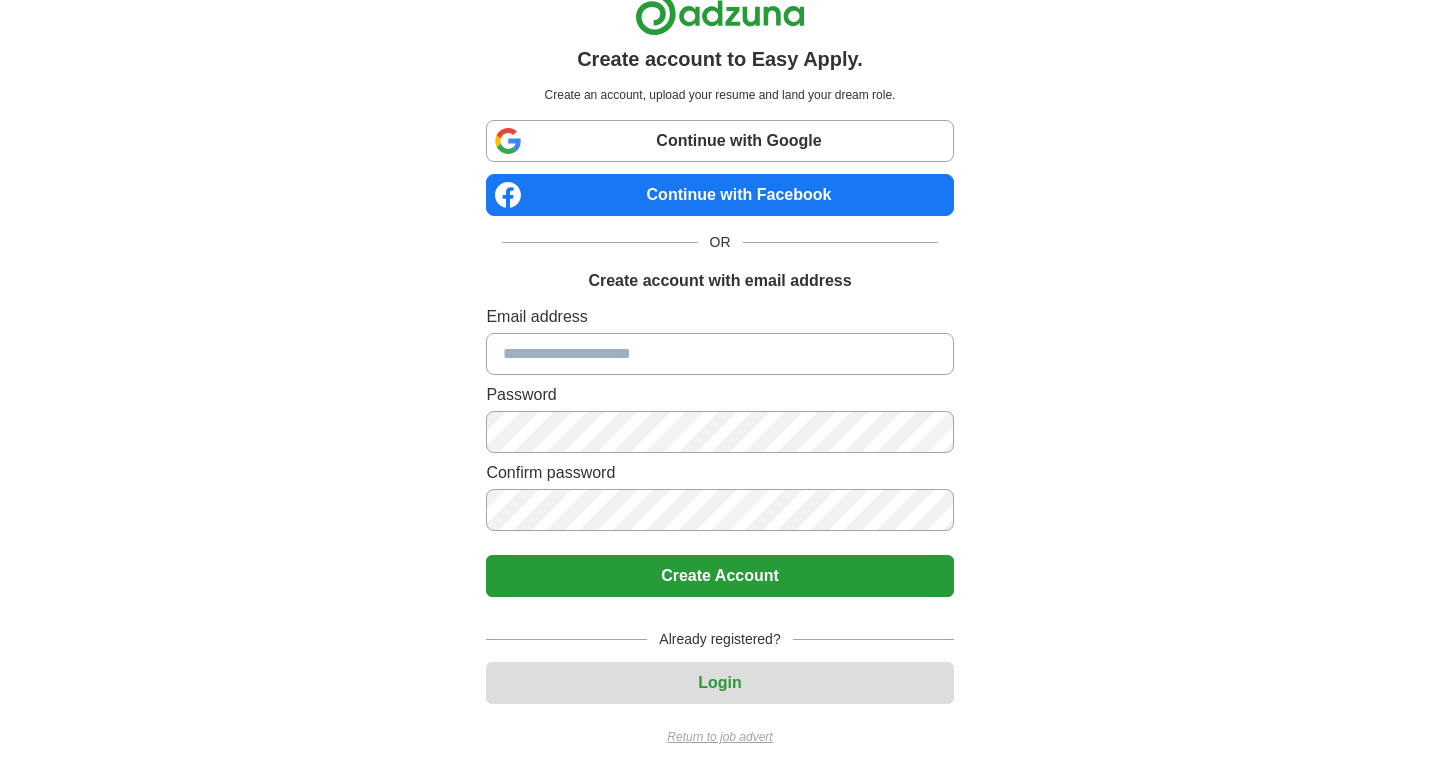scroll, scrollTop: 0, scrollLeft: 0, axis: both 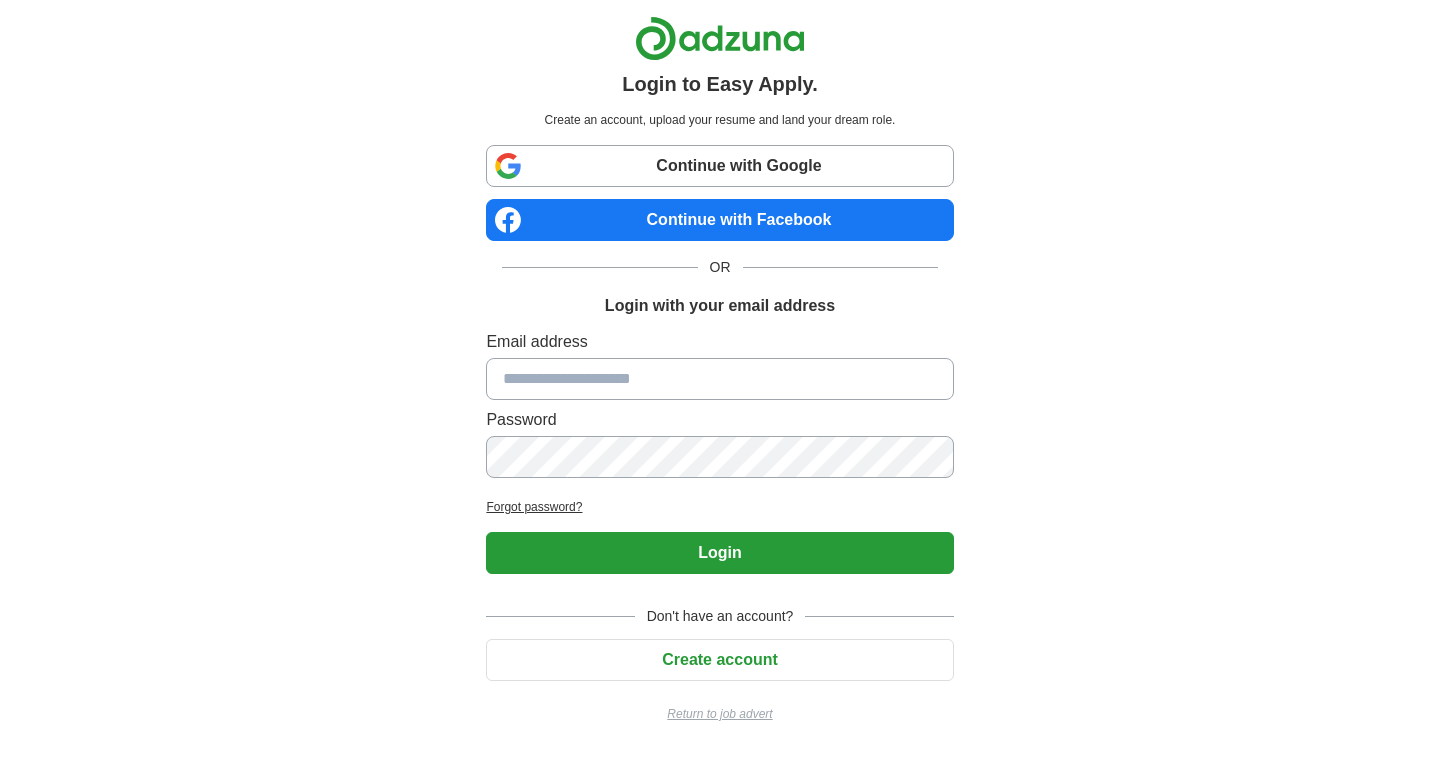 click at bounding box center (719, 379) 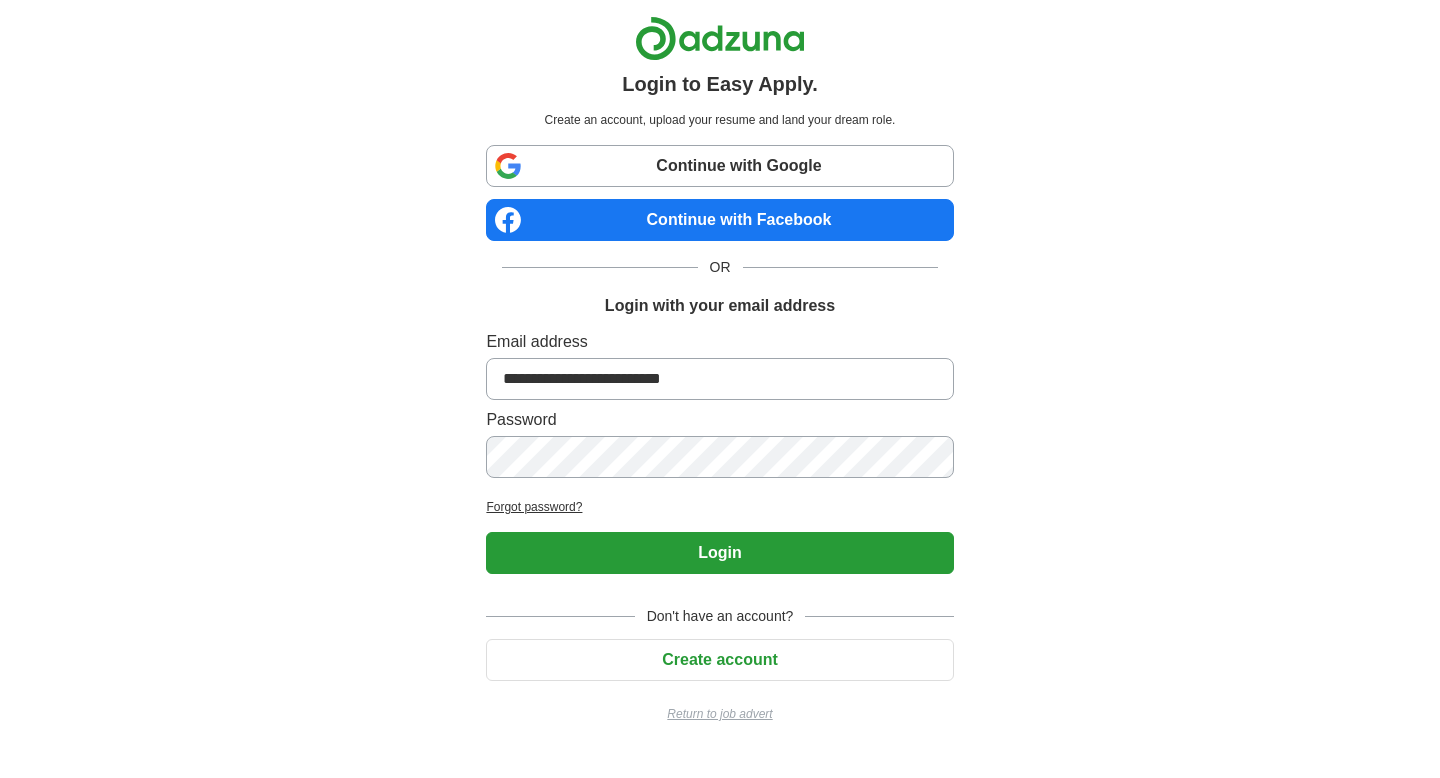 click on "Password" at bounding box center [719, 420] 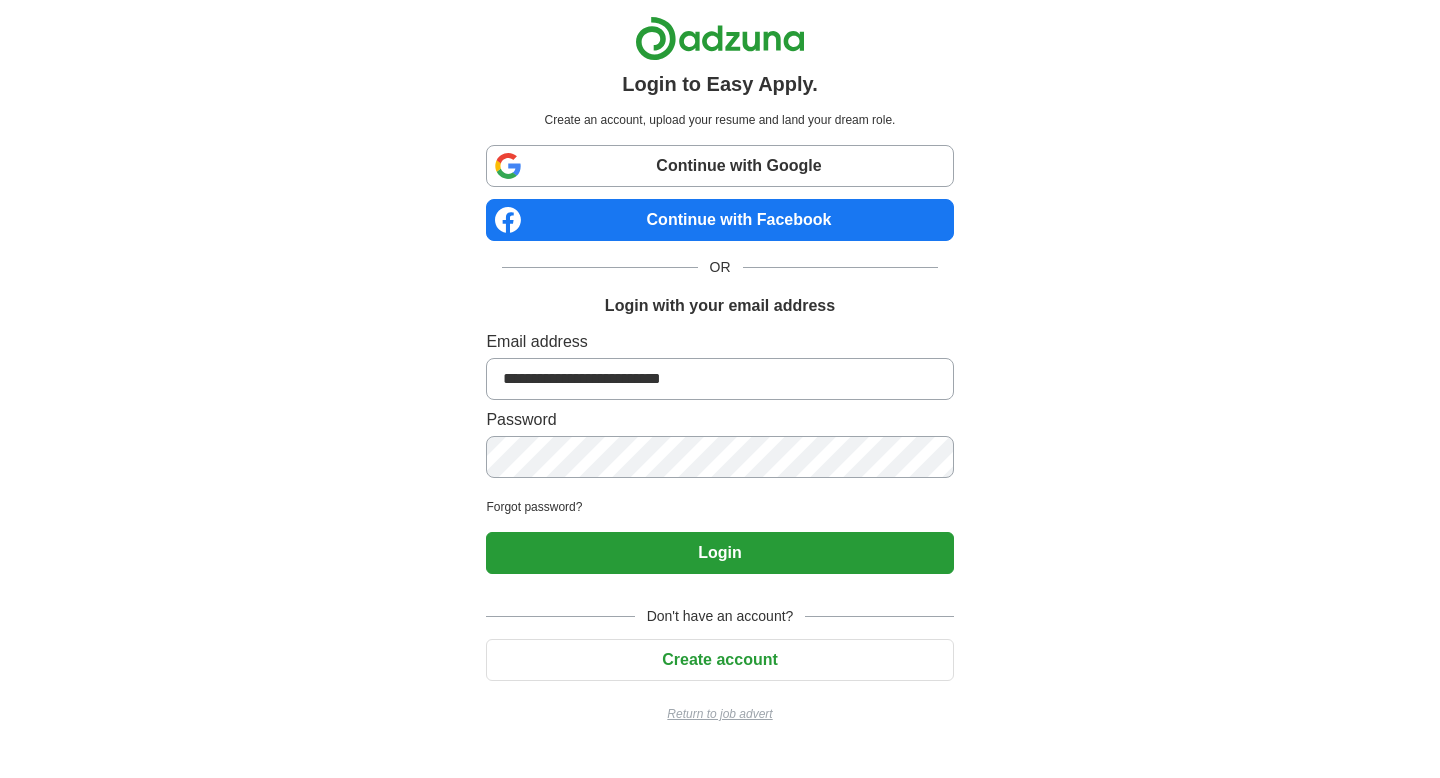 click on "Forgot password?" at bounding box center [719, 507] 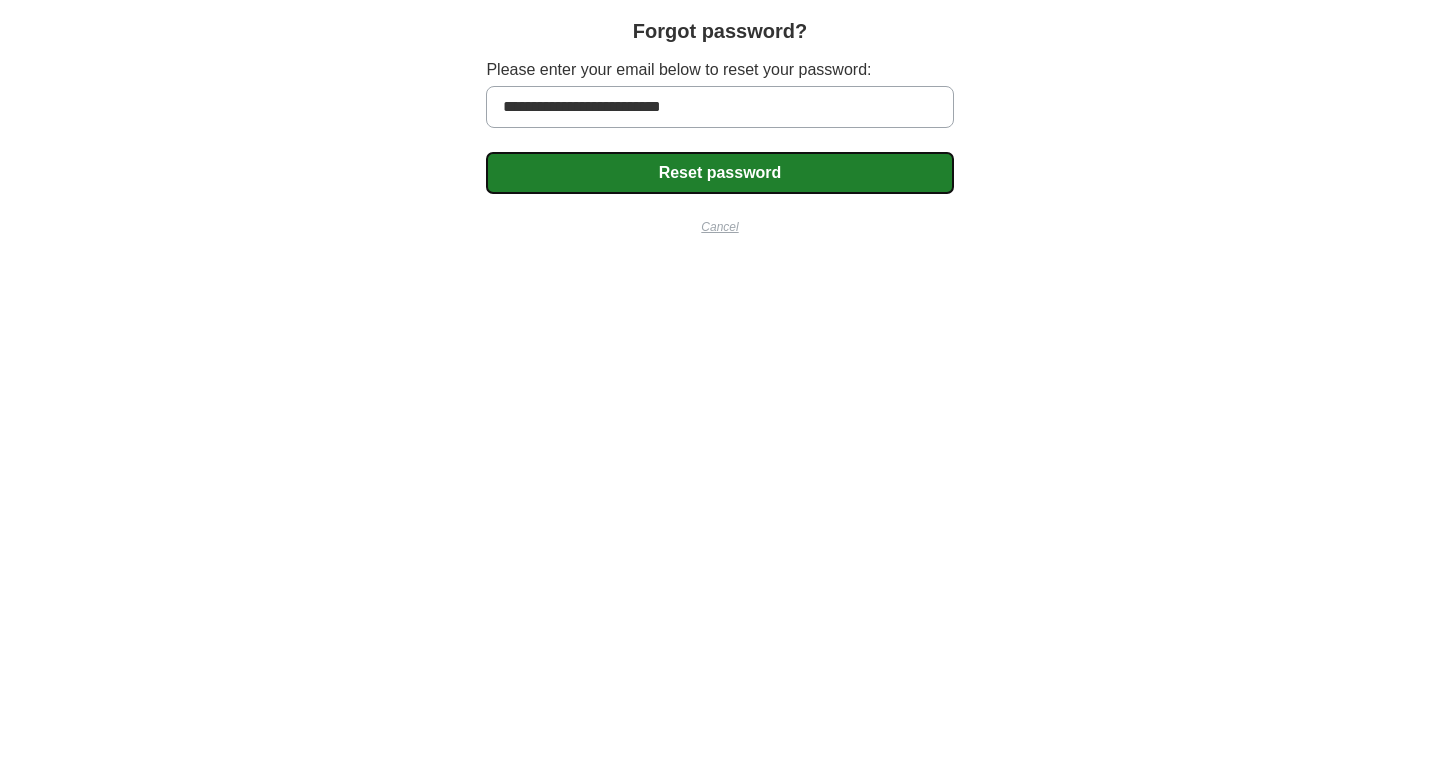 click on "Reset password" at bounding box center (719, 173) 